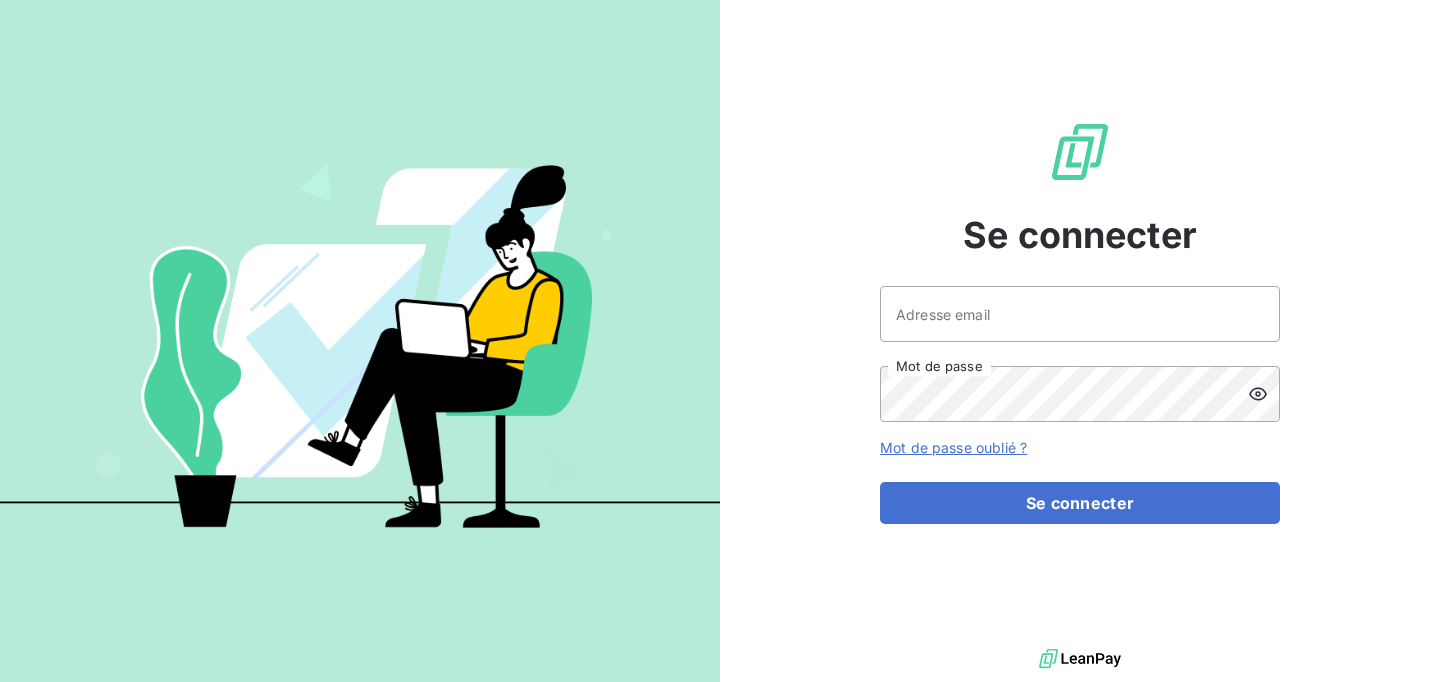 scroll, scrollTop: 0, scrollLeft: 0, axis: both 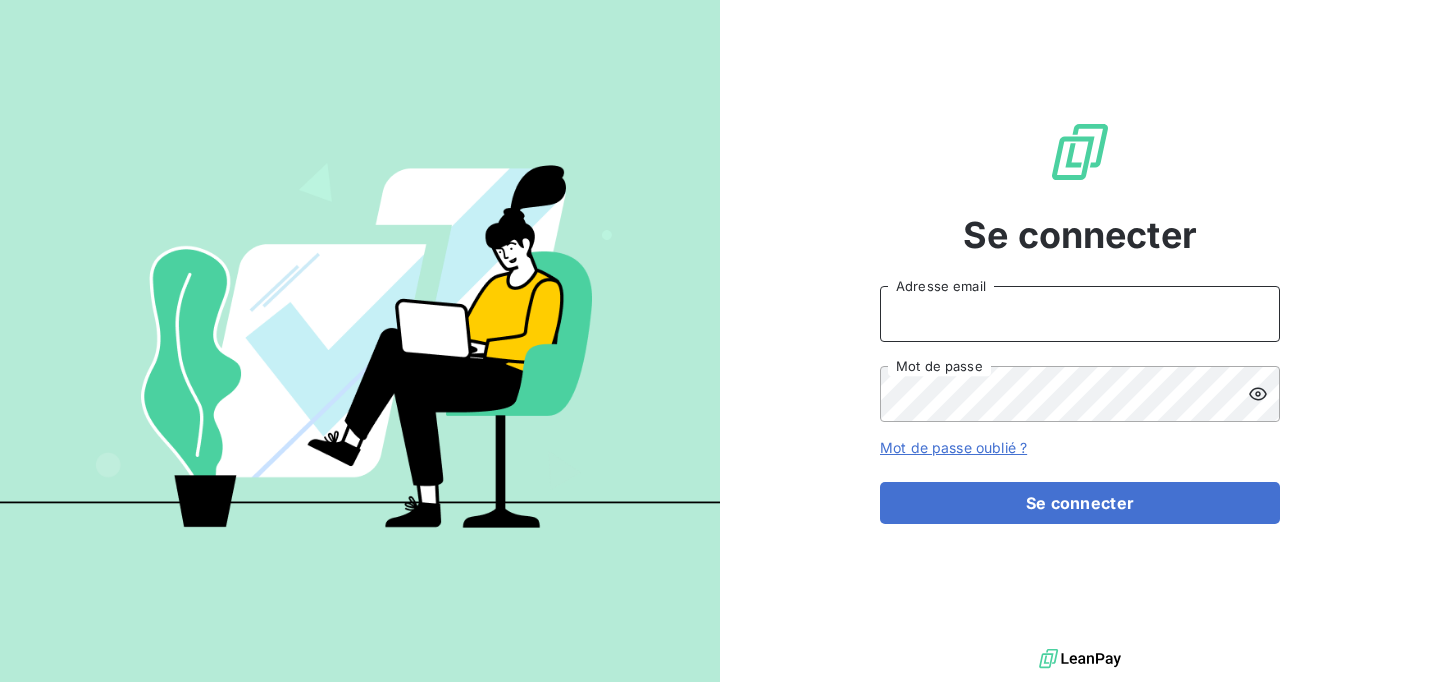 type on "[USERNAME]@example.com" 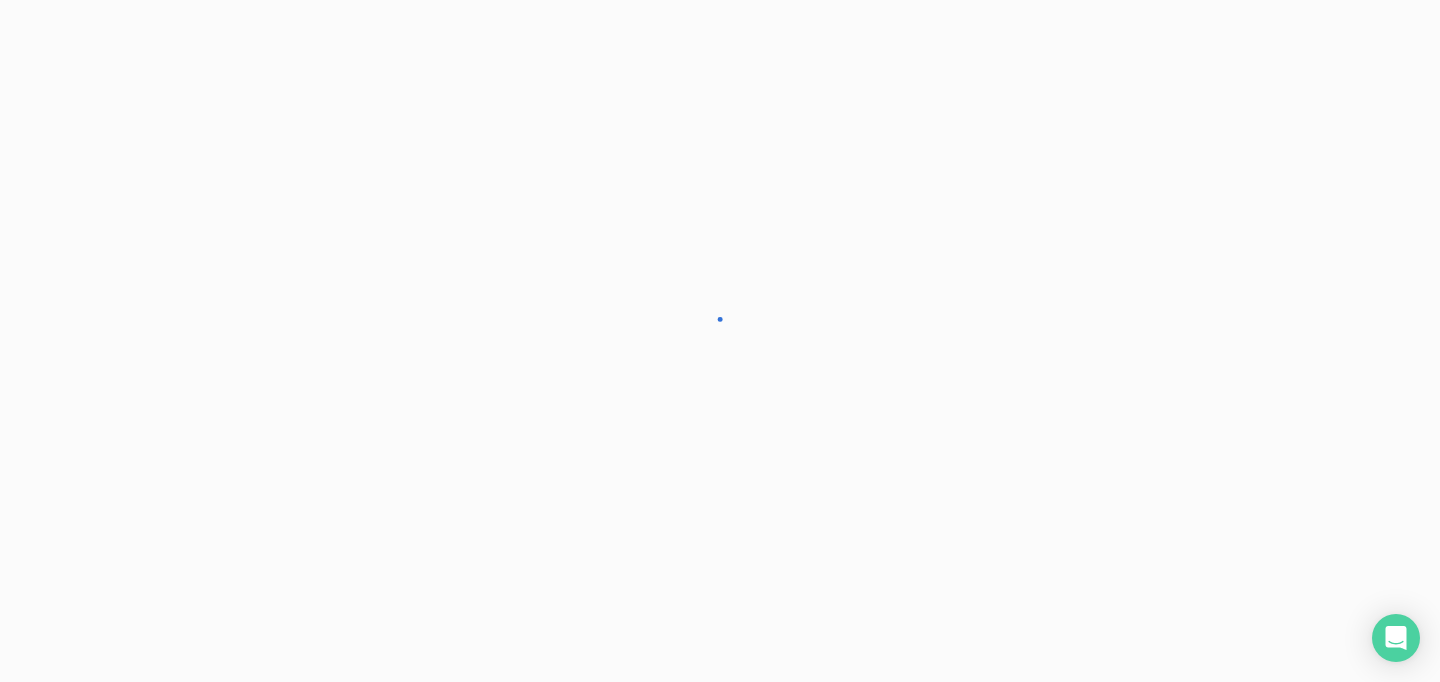 scroll, scrollTop: 0, scrollLeft: 0, axis: both 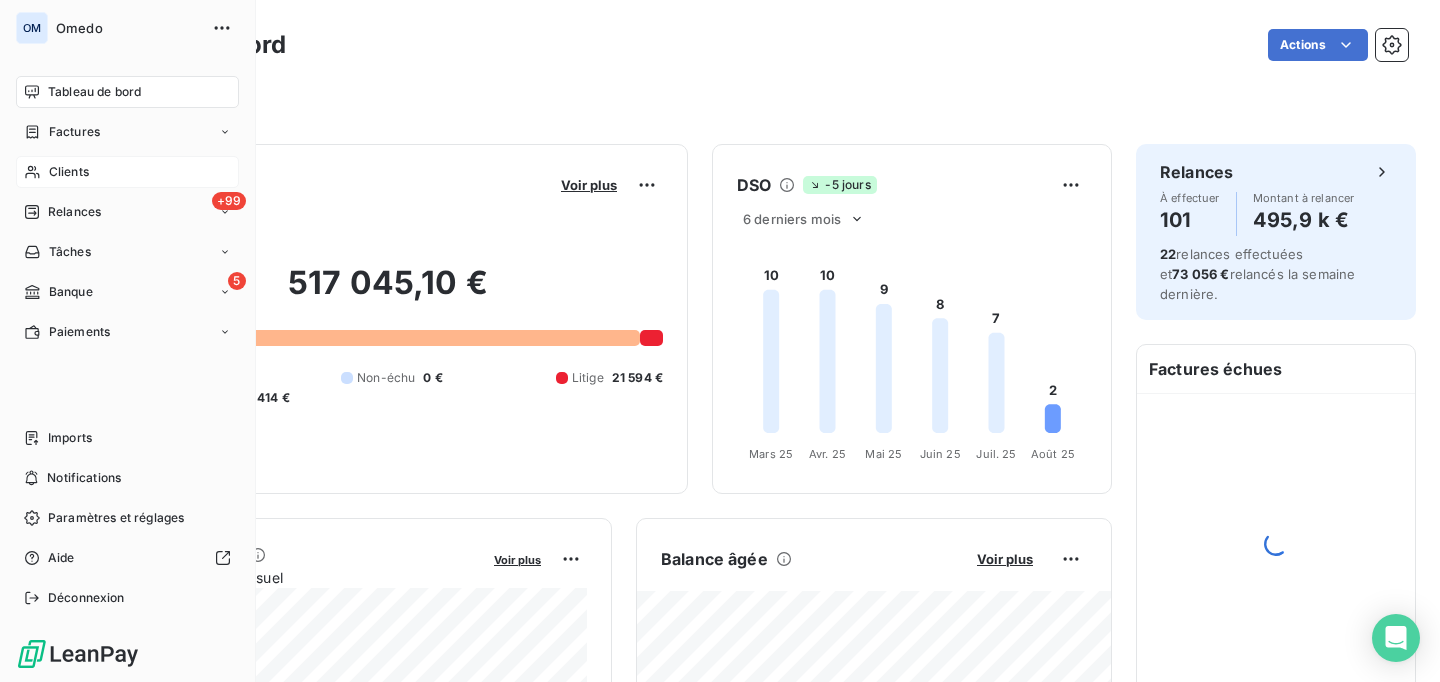 click on "Clients" at bounding box center (127, 172) 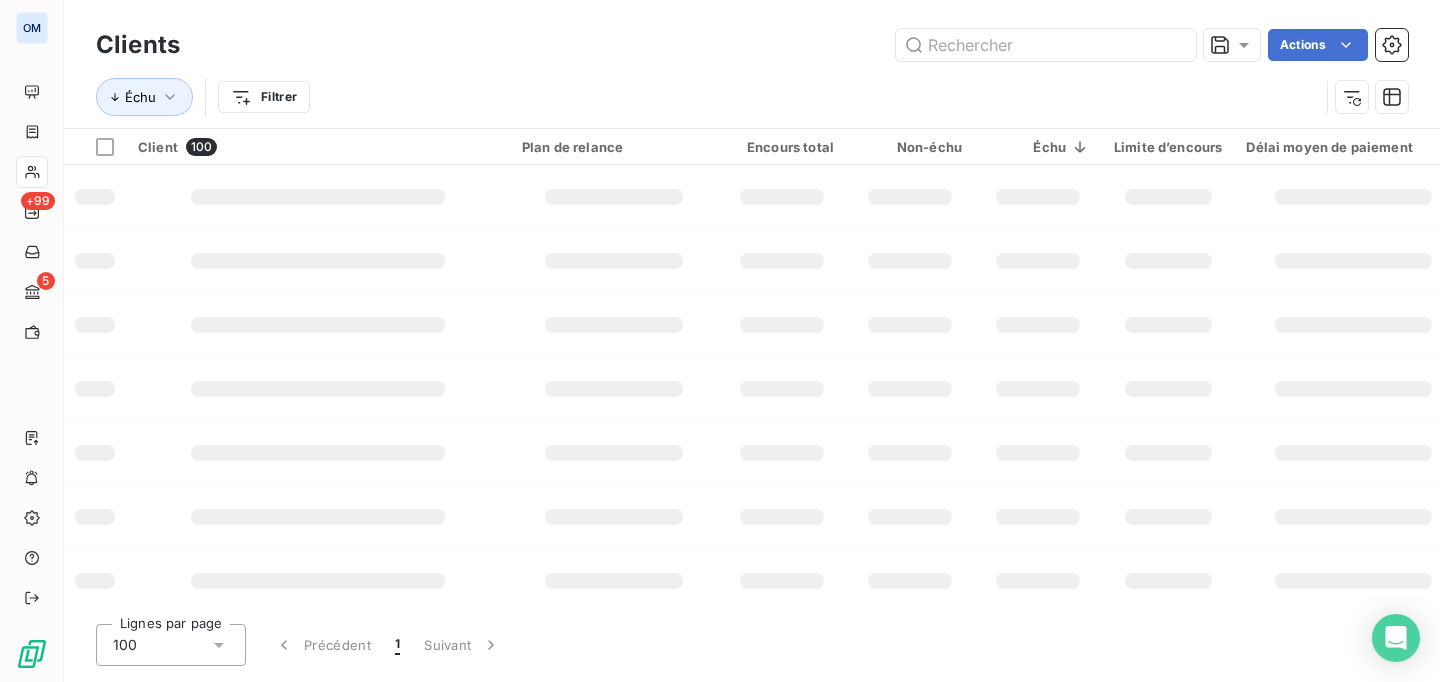 type on "PHARMACIE CENTRALE" 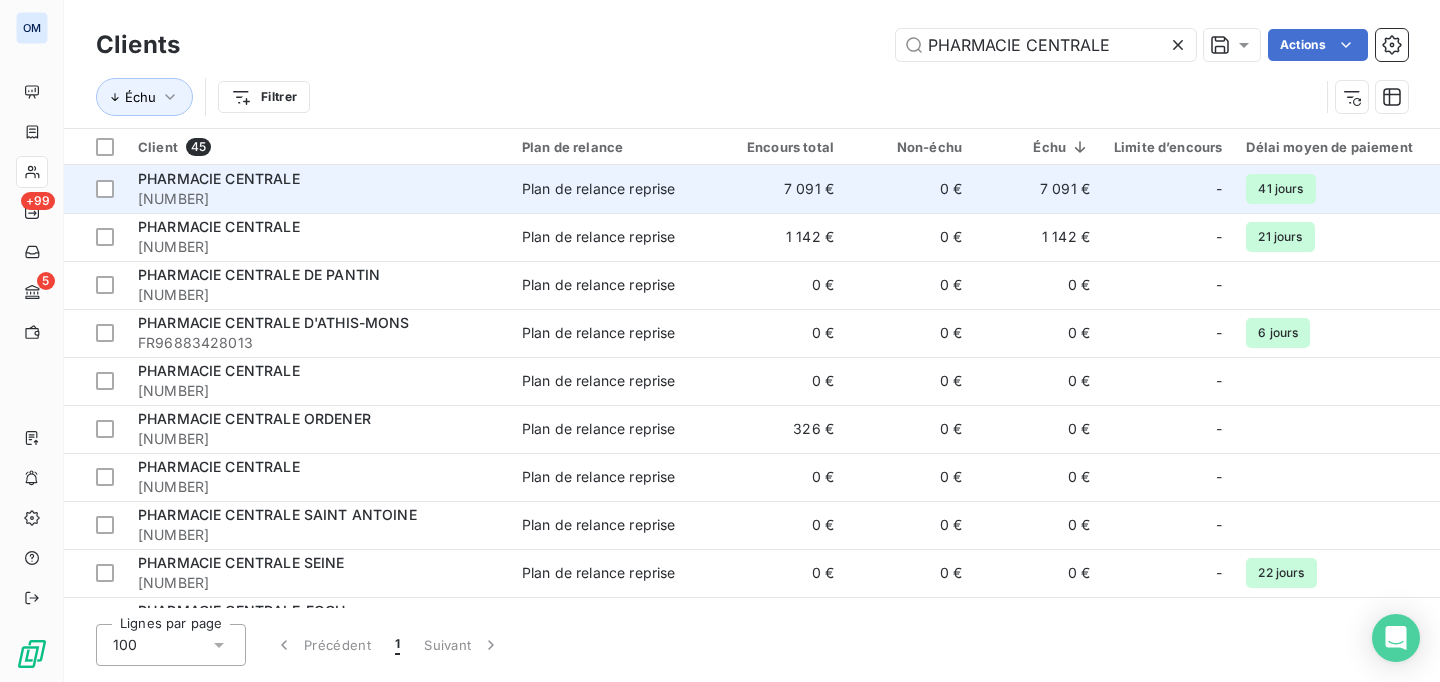 click on "PHARMACIE CENTRALE [NUMBER]" at bounding box center (318, 189) 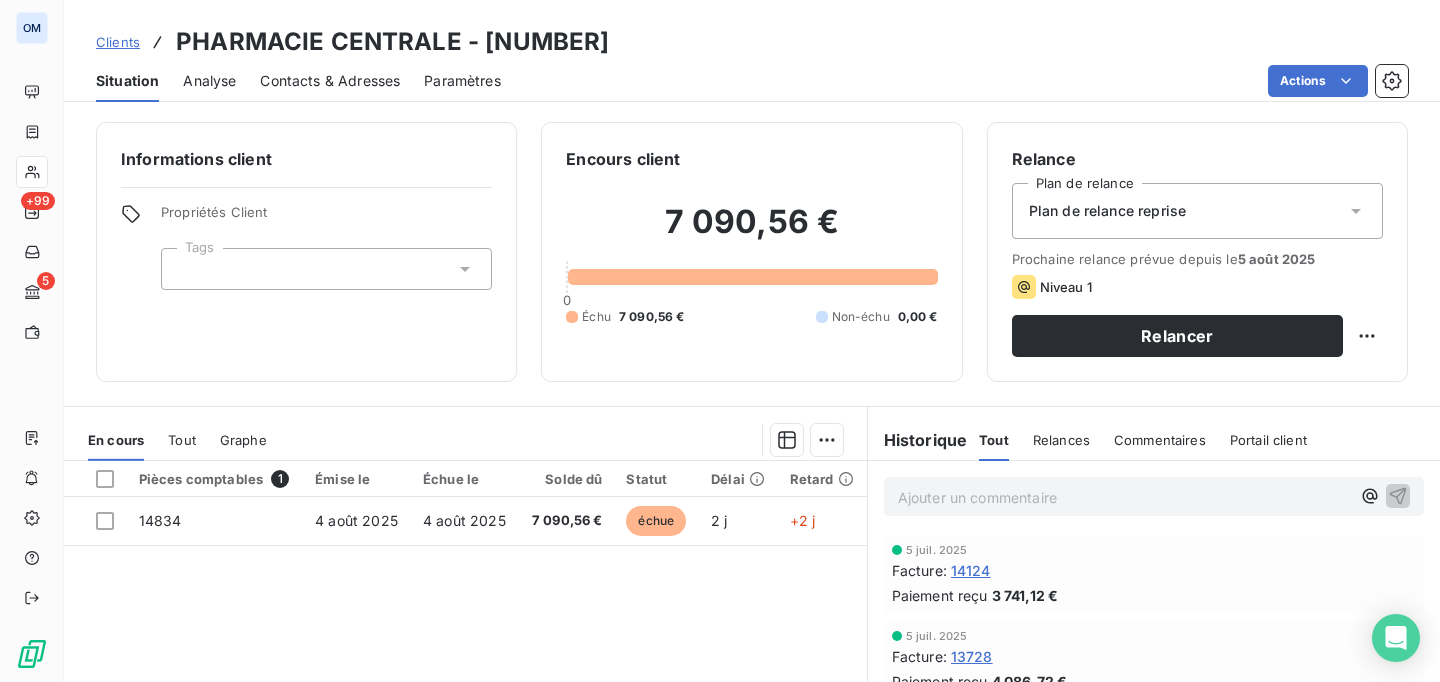 click on "Contacts & Adresses" at bounding box center (330, 81) 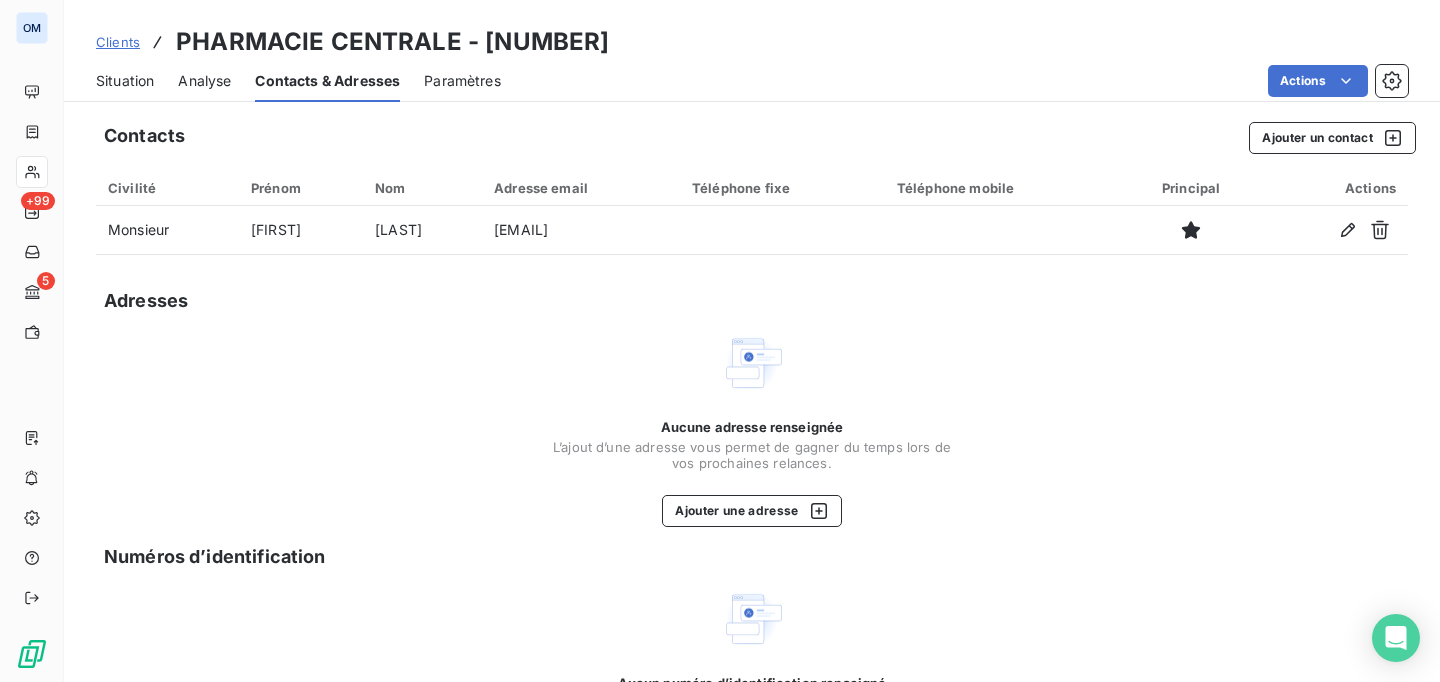 click on "Situation" at bounding box center (125, 81) 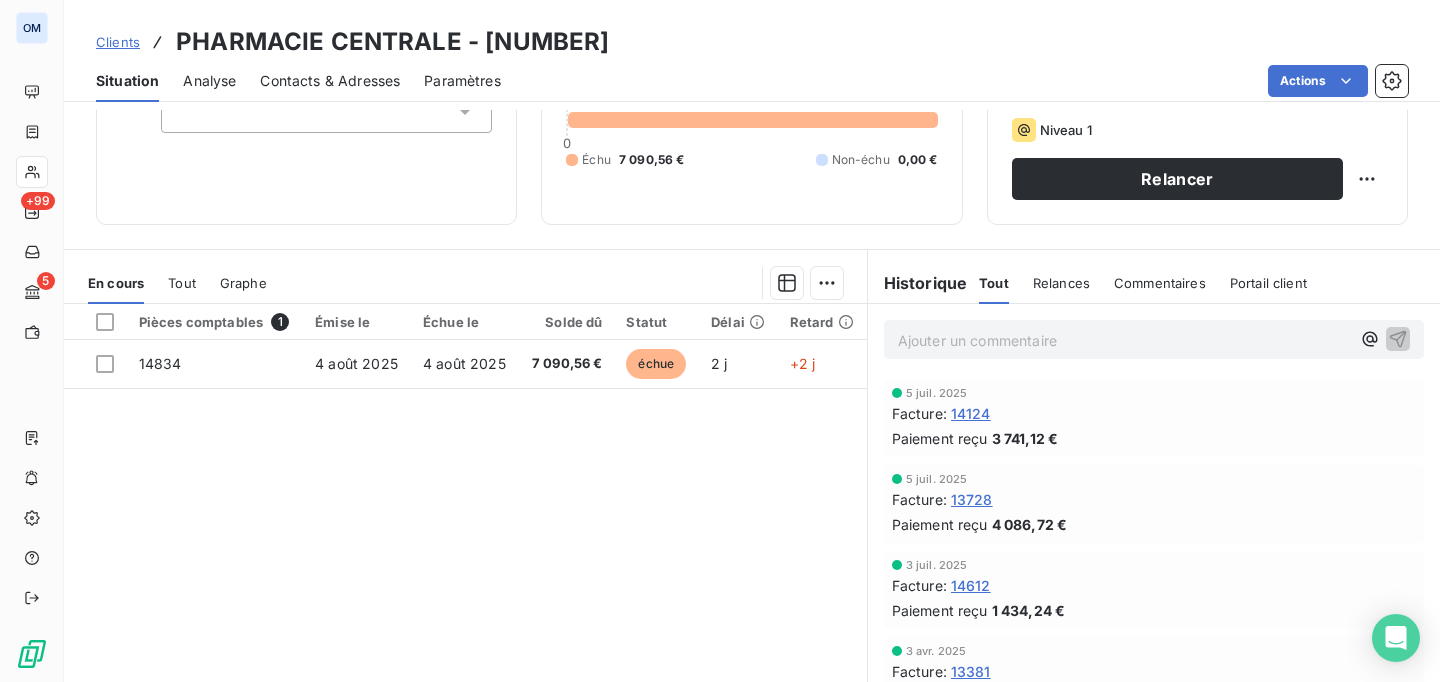 scroll, scrollTop: 141, scrollLeft: 0, axis: vertical 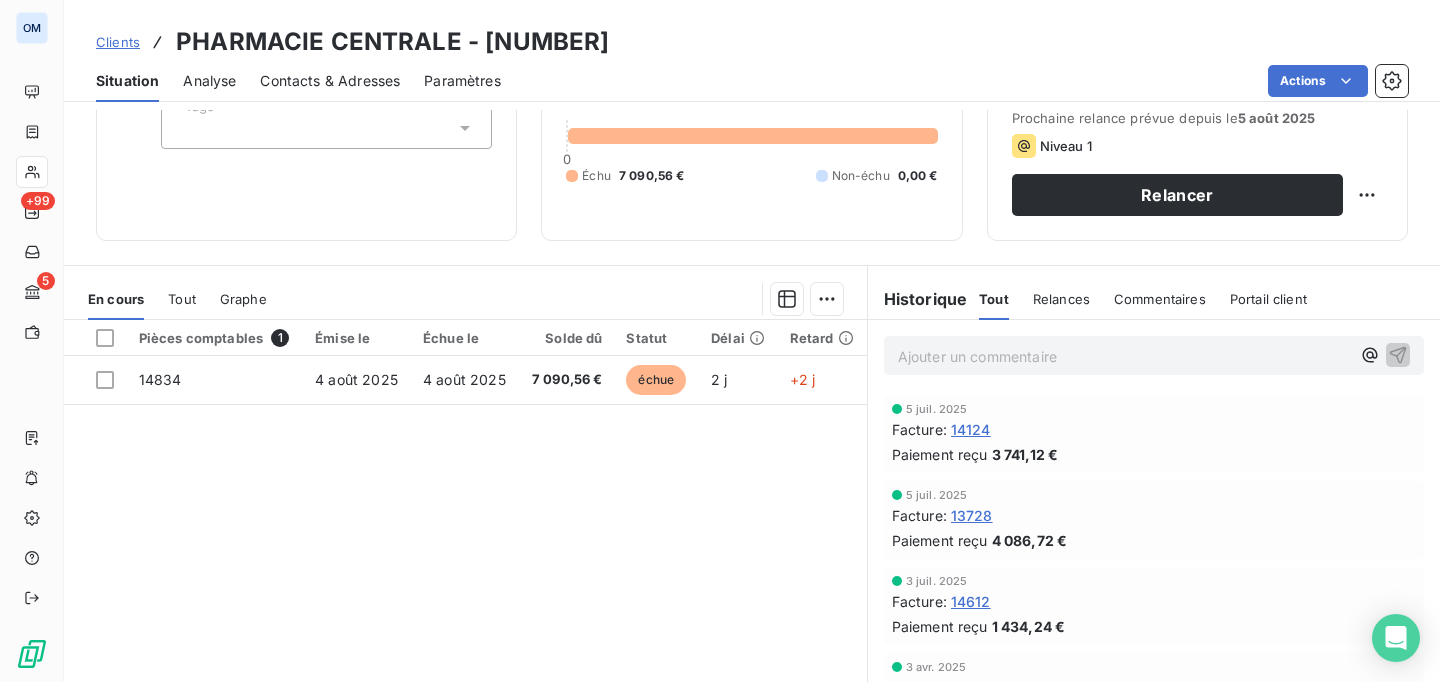 click on "Ajouter un commentaire ﻿" at bounding box center [1124, 356] 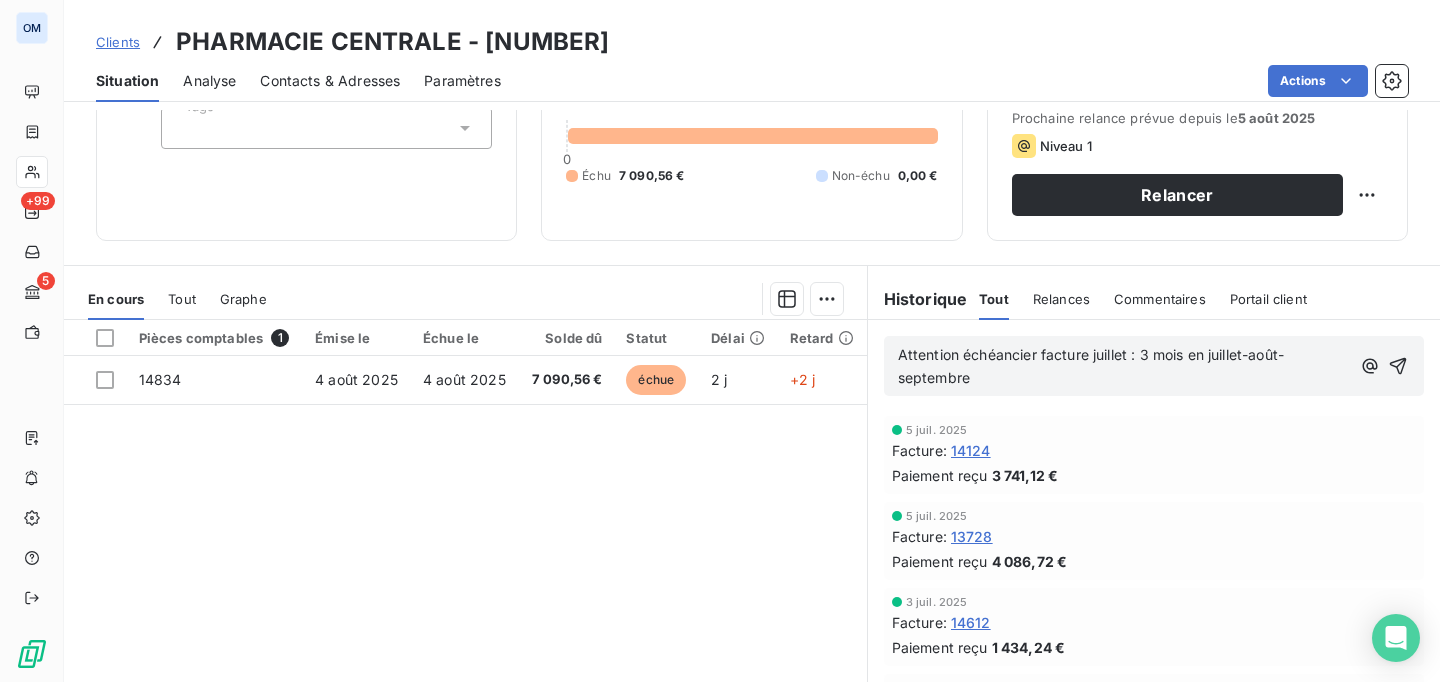 click on "Attention échéancier facture juillet : 3 mois en juillet-août-septembre" at bounding box center (1091, 366) 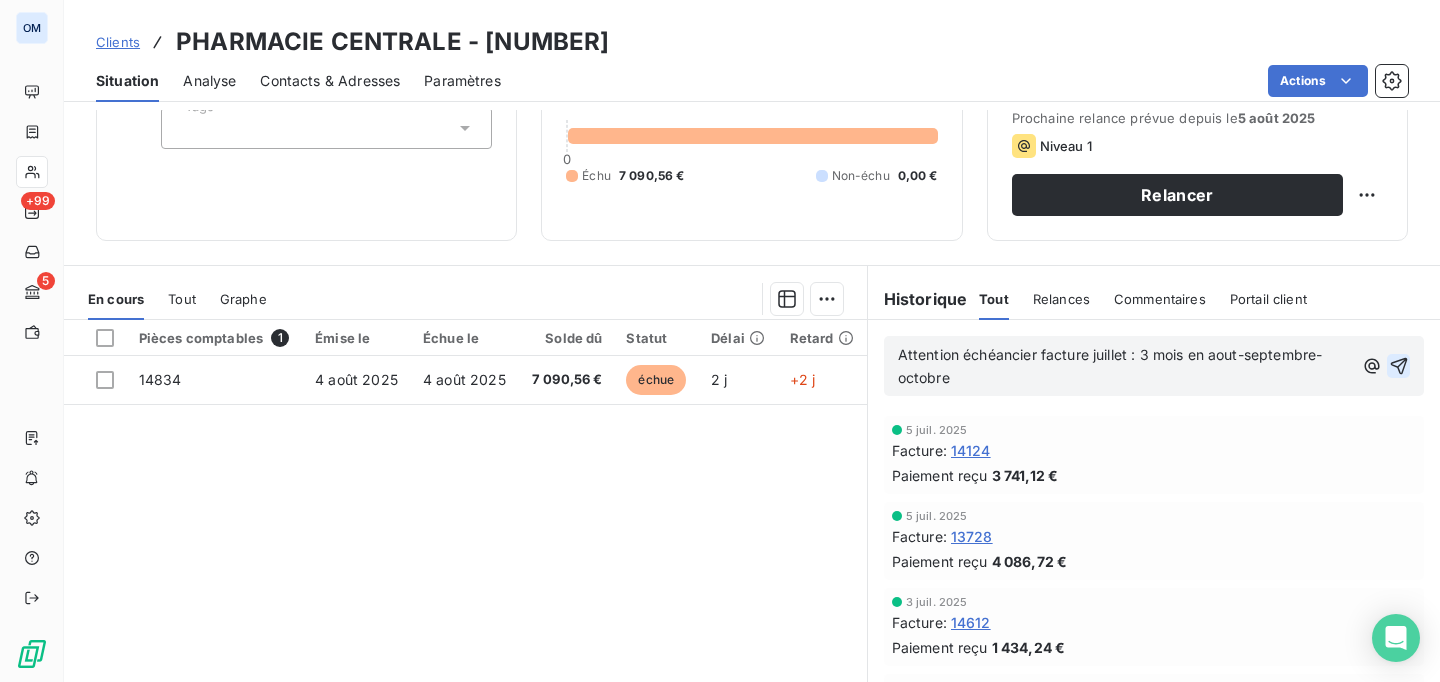 click 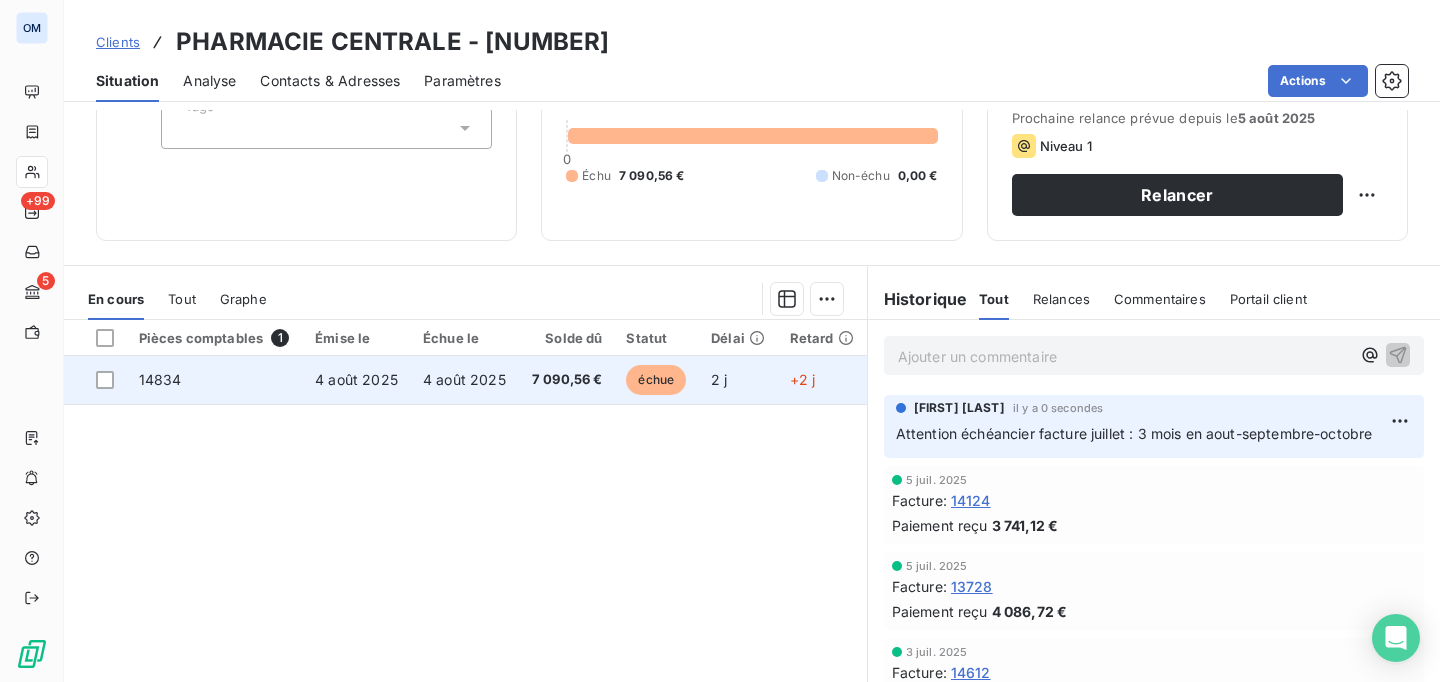 scroll, scrollTop: 0, scrollLeft: 0, axis: both 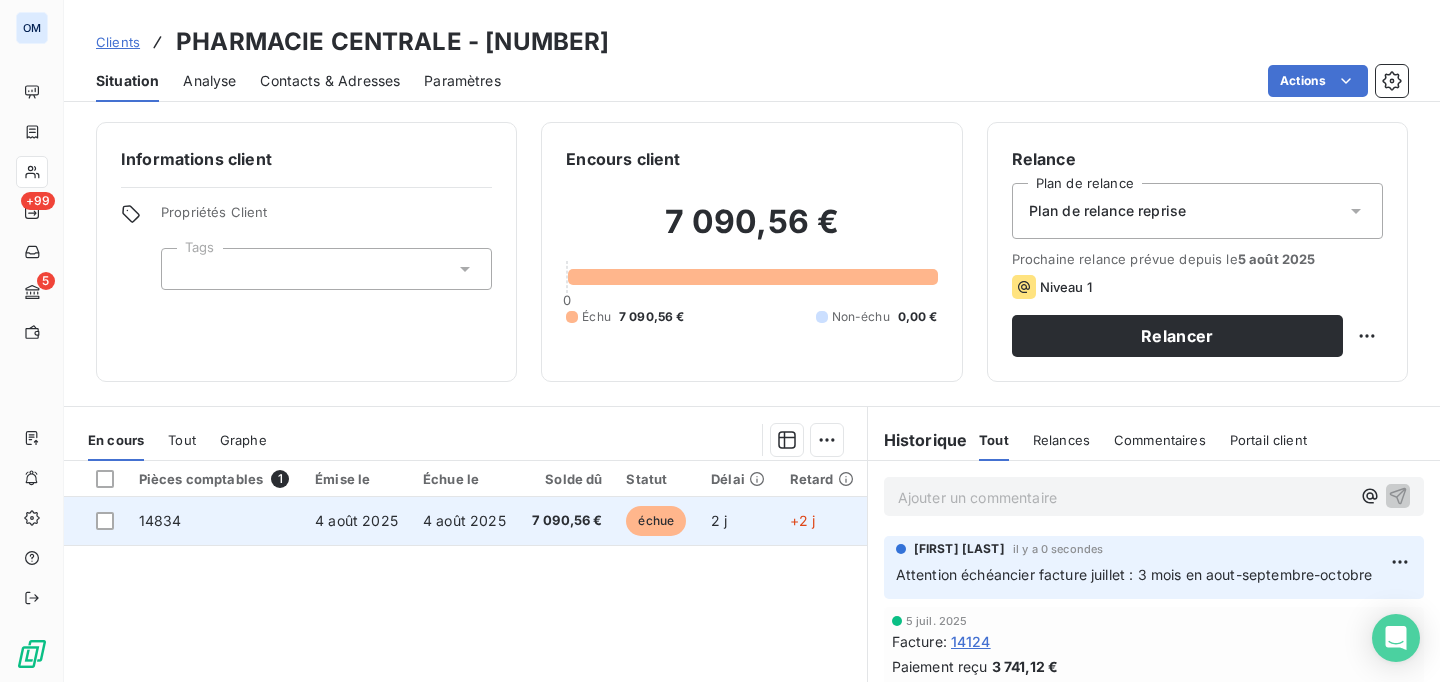 click on "4 août 2025" at bounding box center (356, 520) 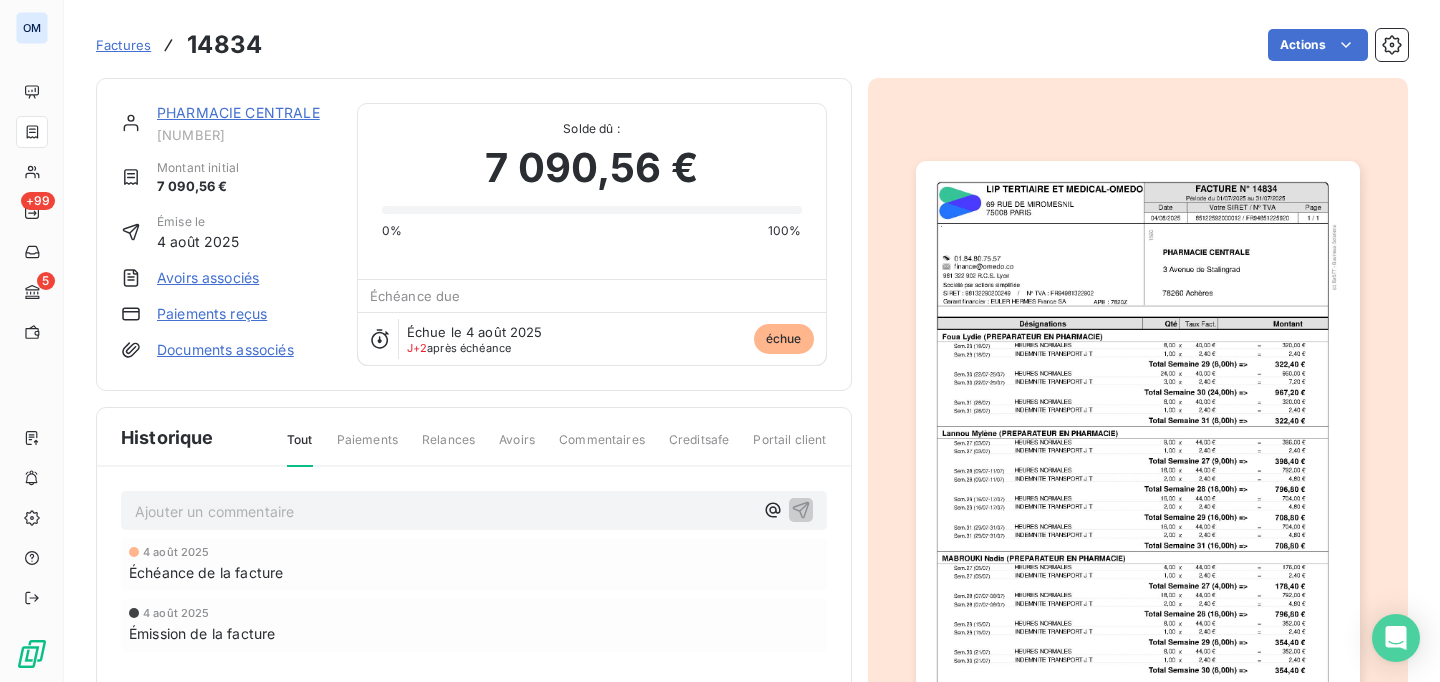 click on "Paiements reçus" at bounding box center (212, 314) 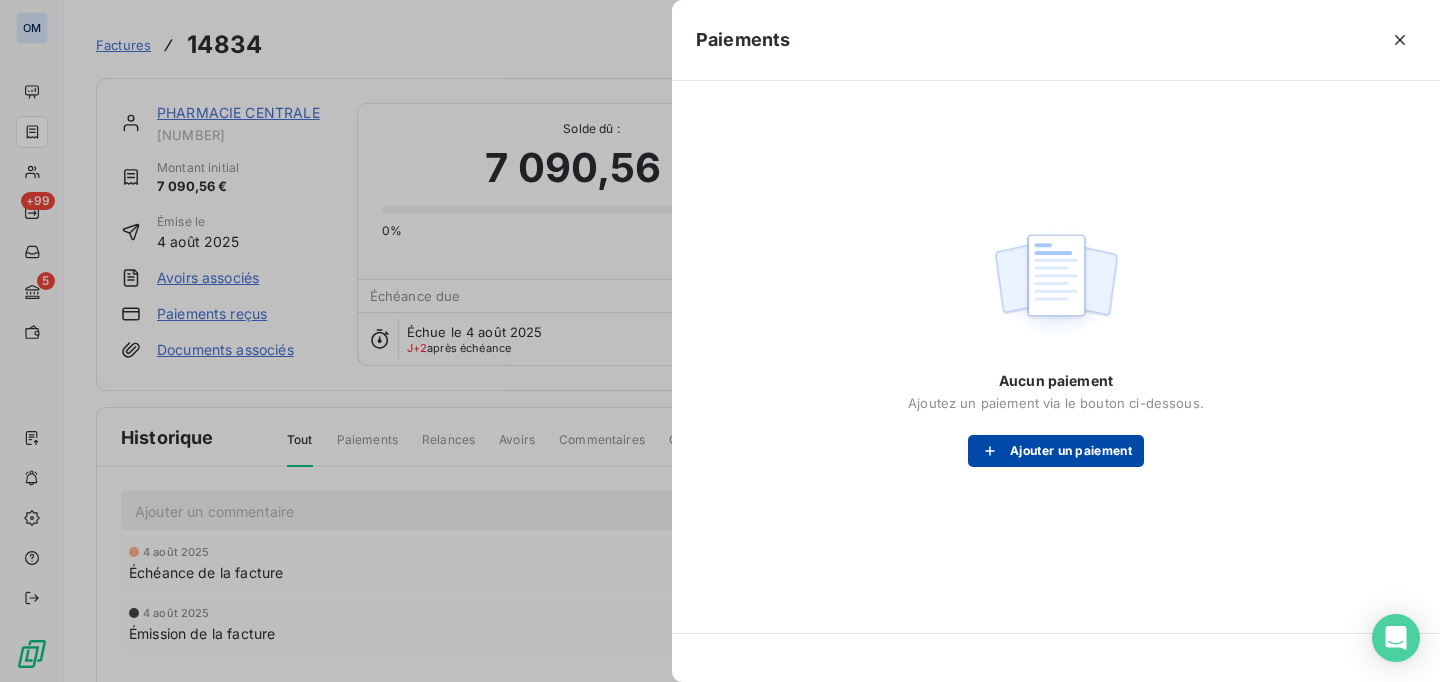 click on "Ajouter un paiement" at bounding box center [1056, 451] 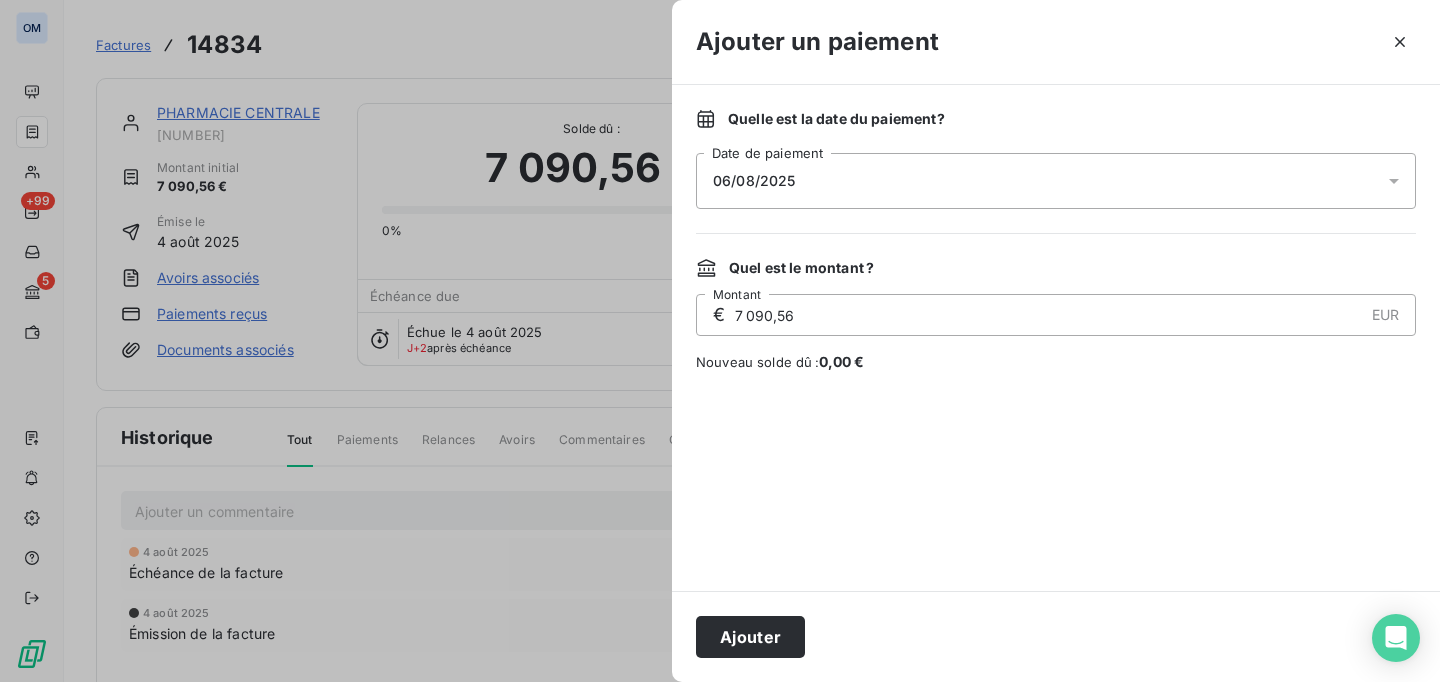 drag, startPoint x: 800, startPoint y: 311, endPoint x: 687, endPoint y: 306, distance: 113.110565 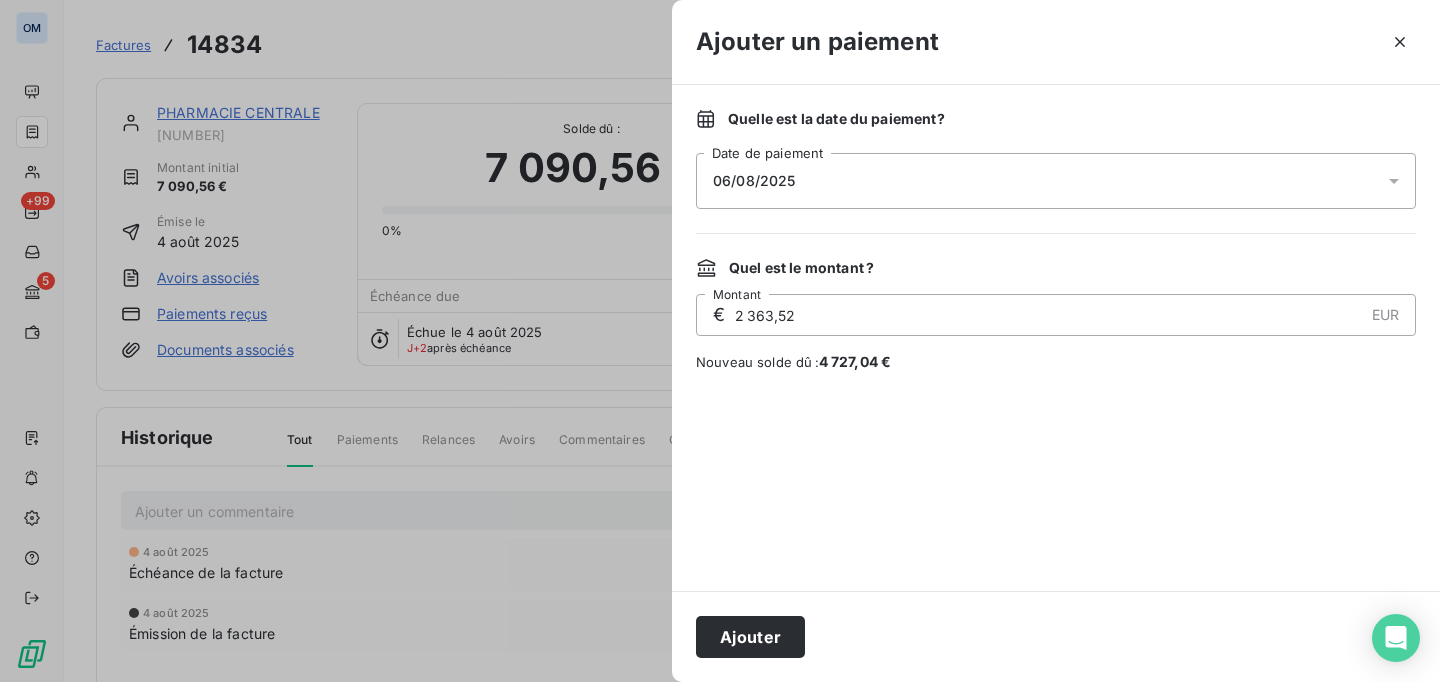 click on "2 363,52" at bounding box center [1048, 315] 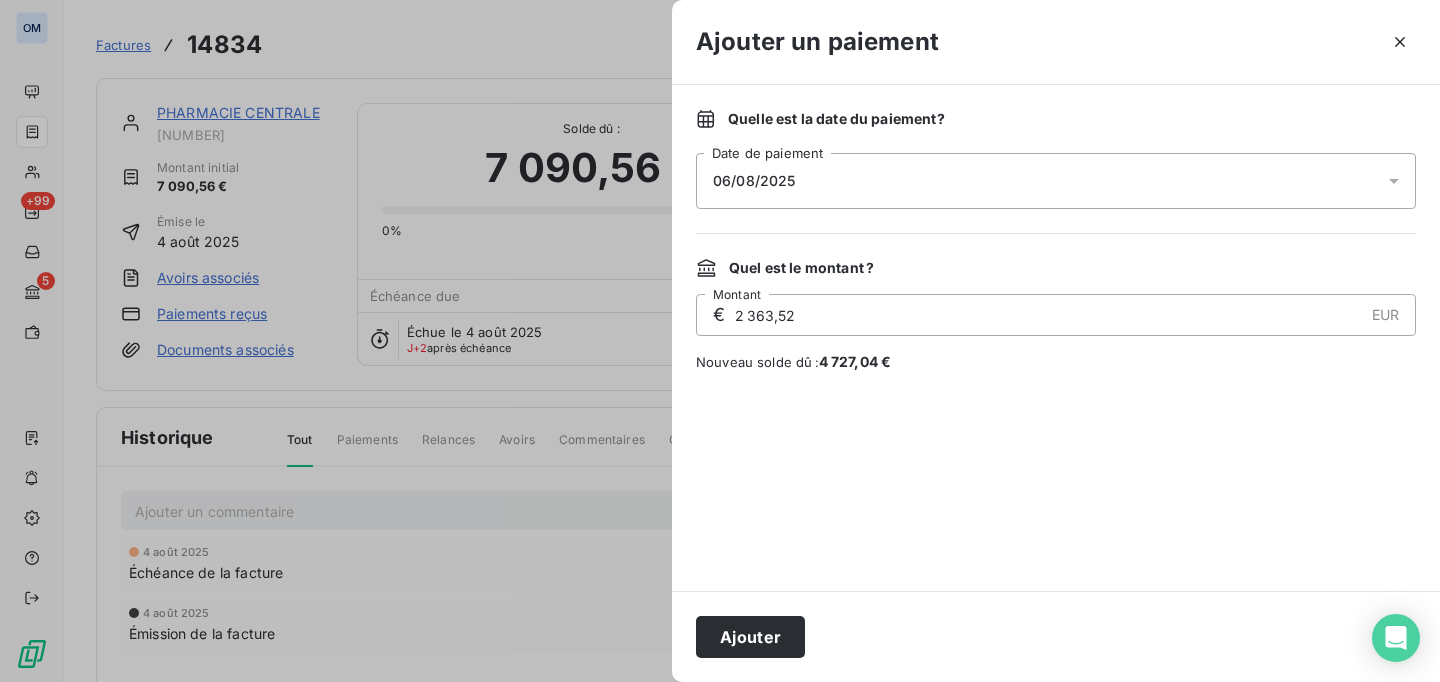 click on "2 363,52" at bounding box center [1048, 315] 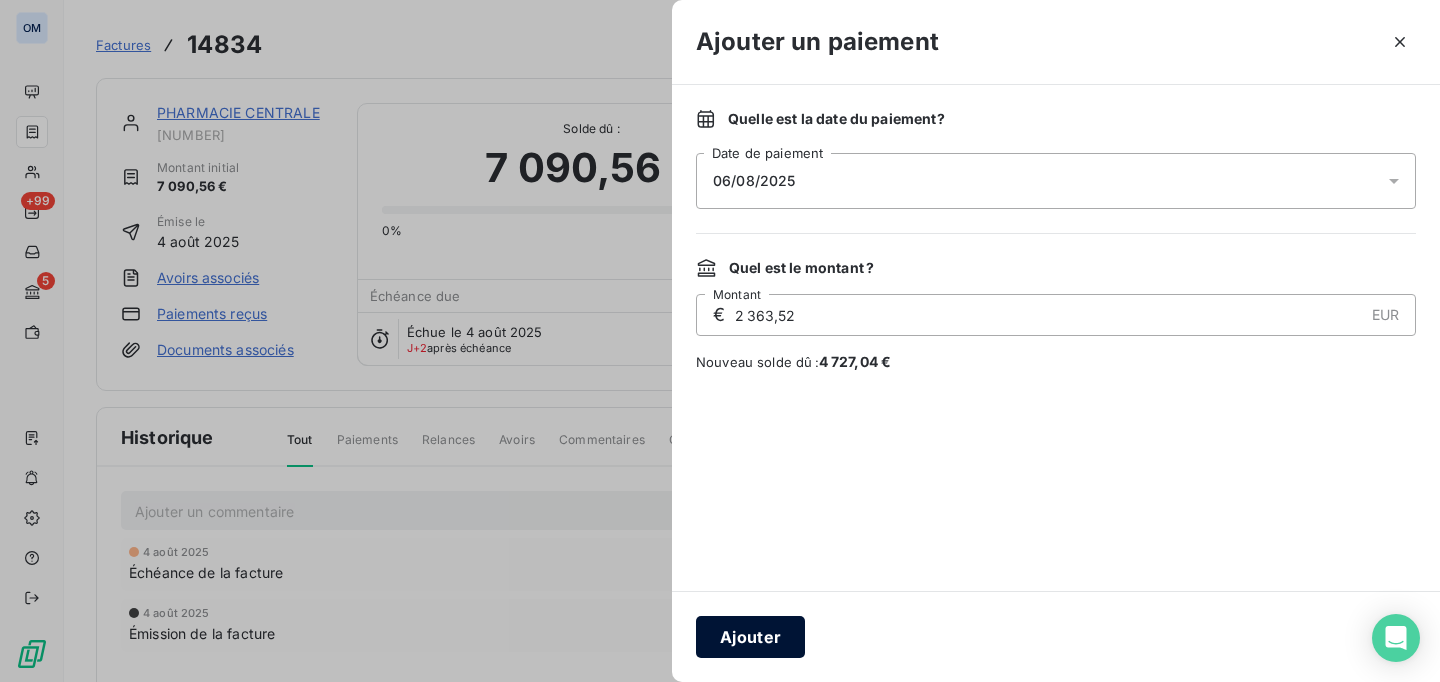 type on "2 363,52" 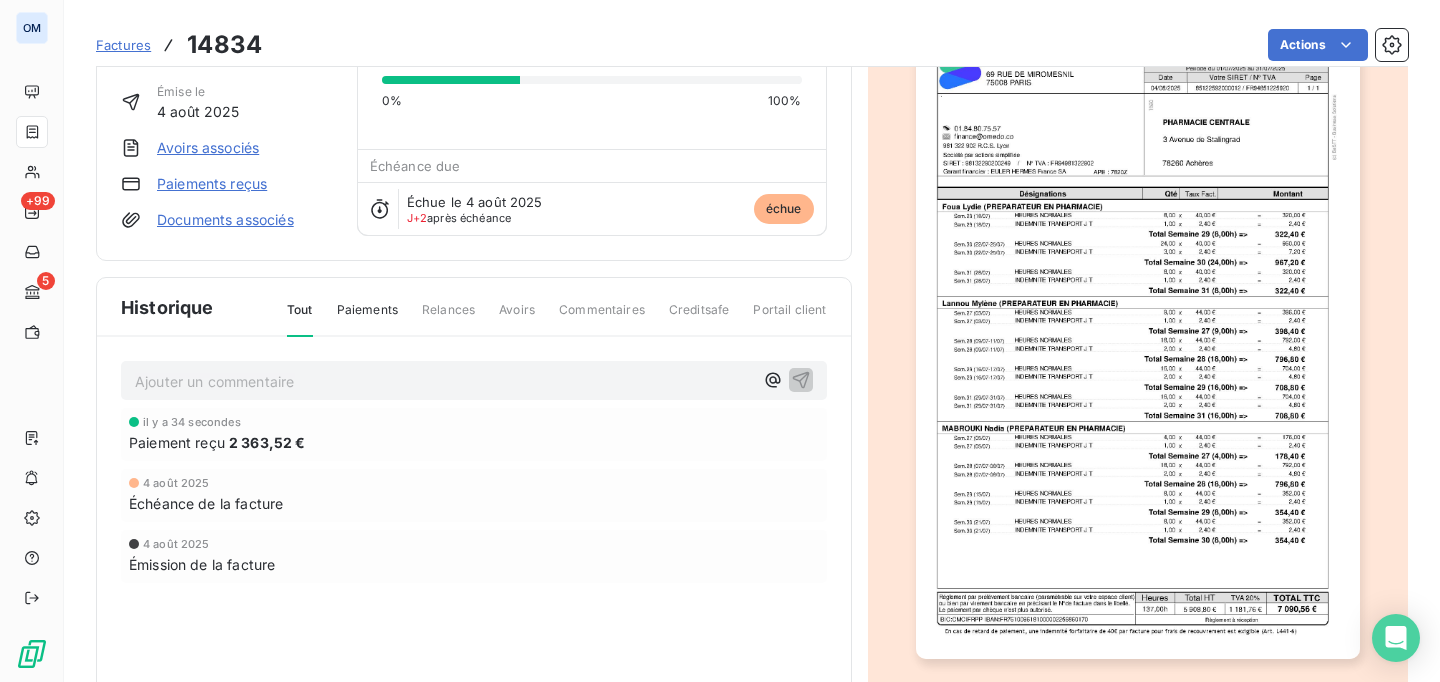 scroll, scrollTop: 0, scrollLeft: 0, axis: both 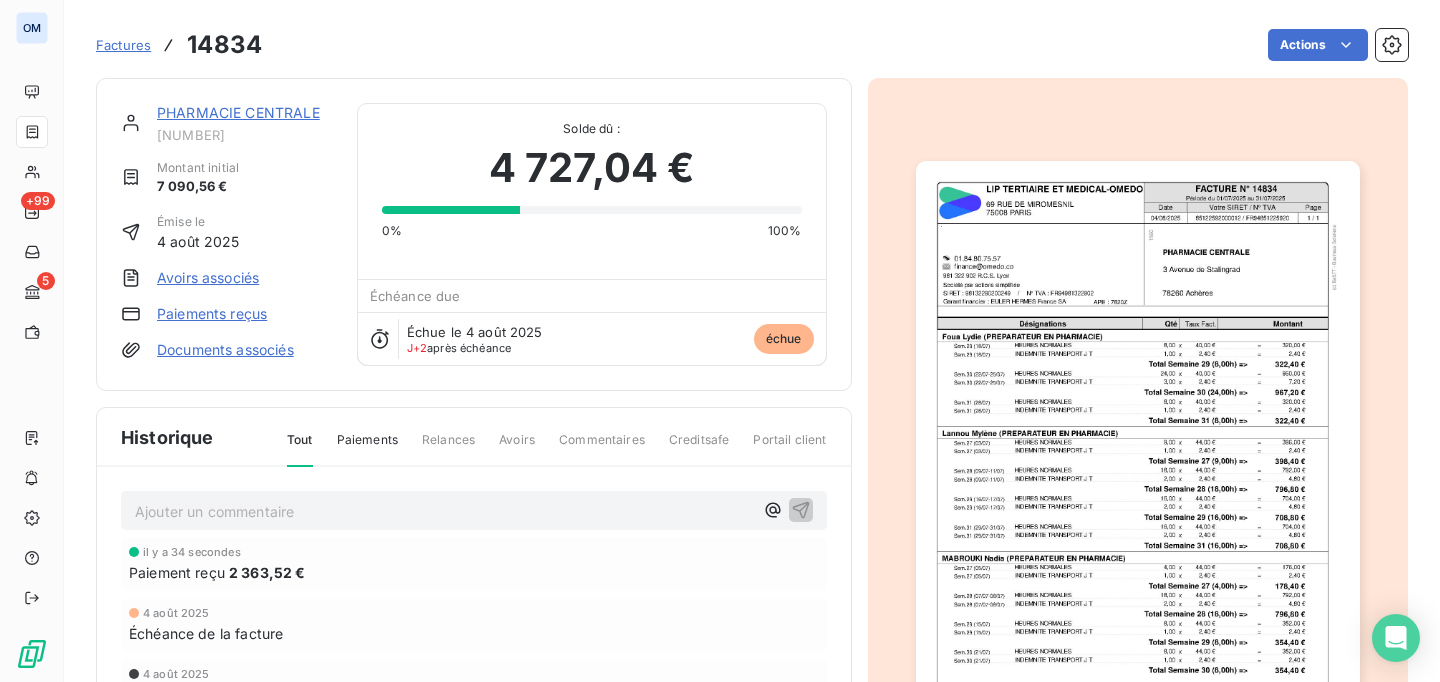 click on "PHARMACIE CENTRALE" at bounding box center [238, 112] 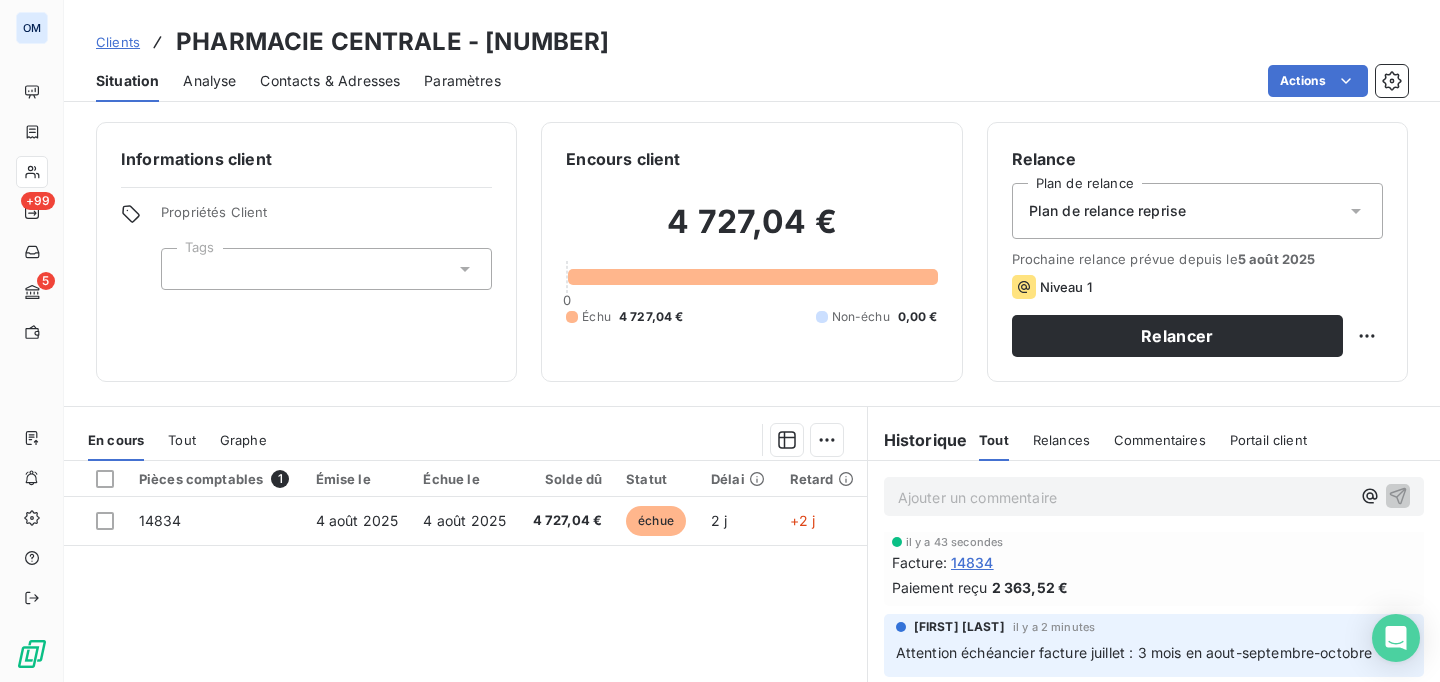 scroll, scrollTop: 19, scrollLeft: 0, axis: vertical 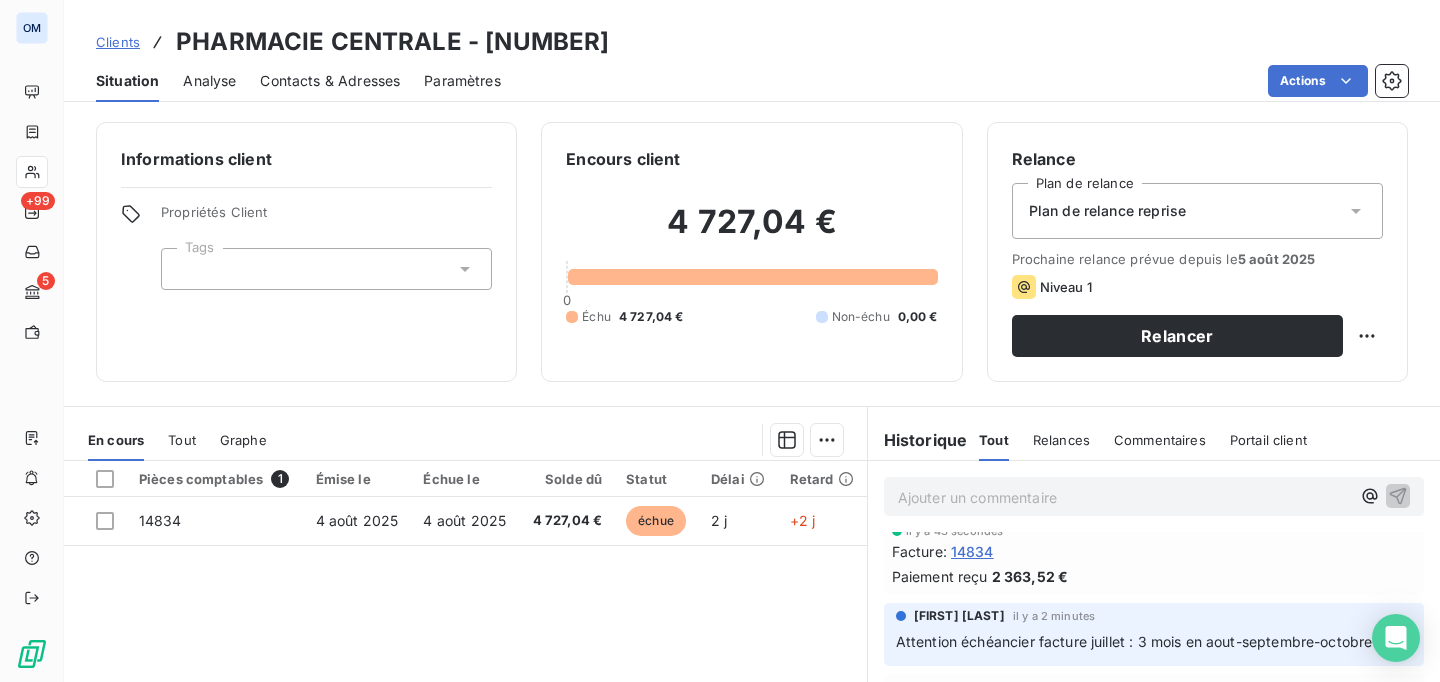 click on "Ajouter un commentaire ﻿" at bounding box center [1124, 497] 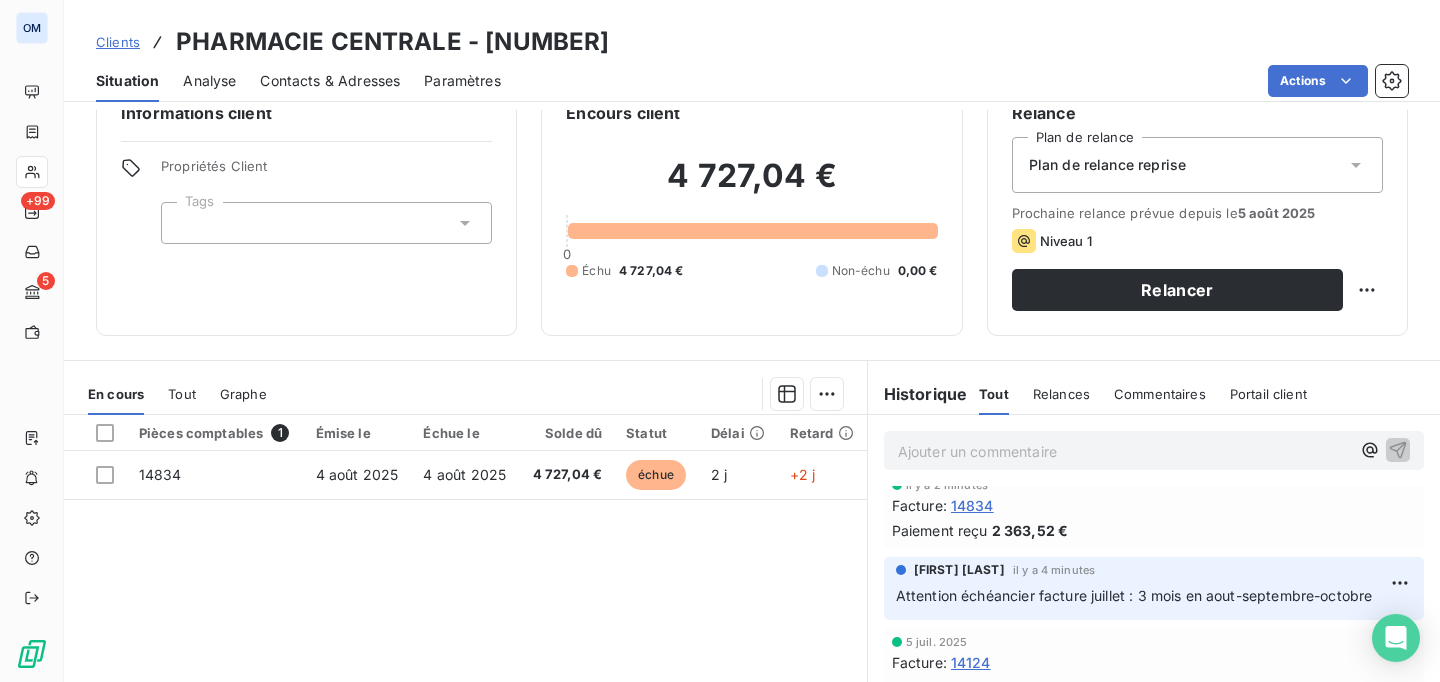 scroll, scrollTop: 0, scrollLeft: 0, axis: both 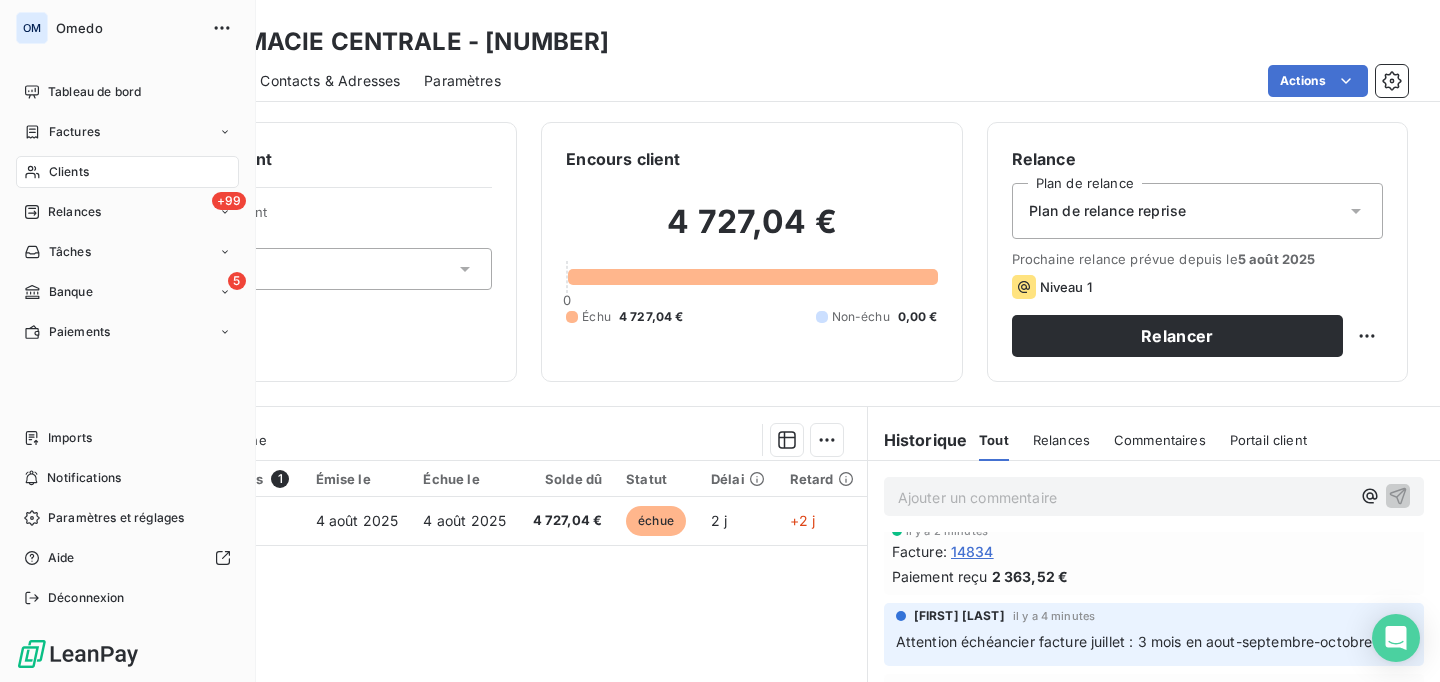 click on "Tableau de bord" at bounding box center (94, 92) 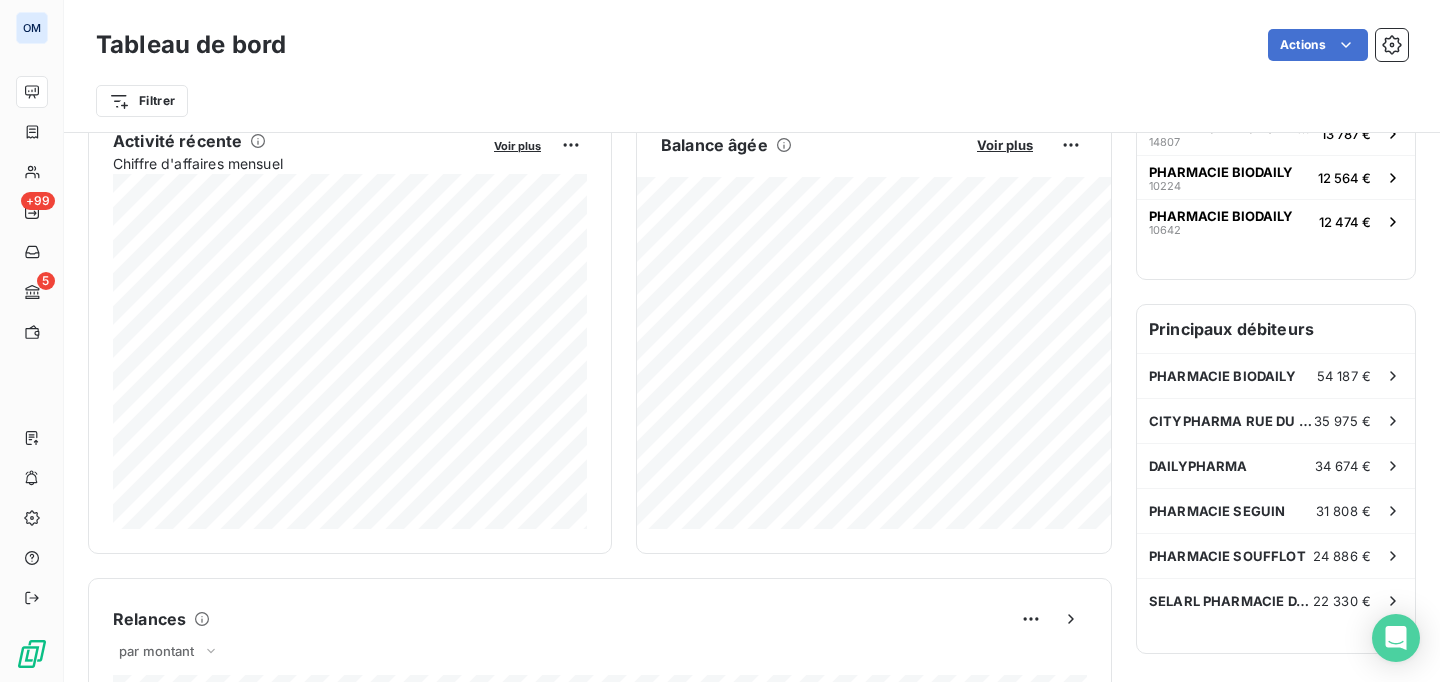 scroll, scrollTop: 412, scrollLeft: 0, axis: vertical 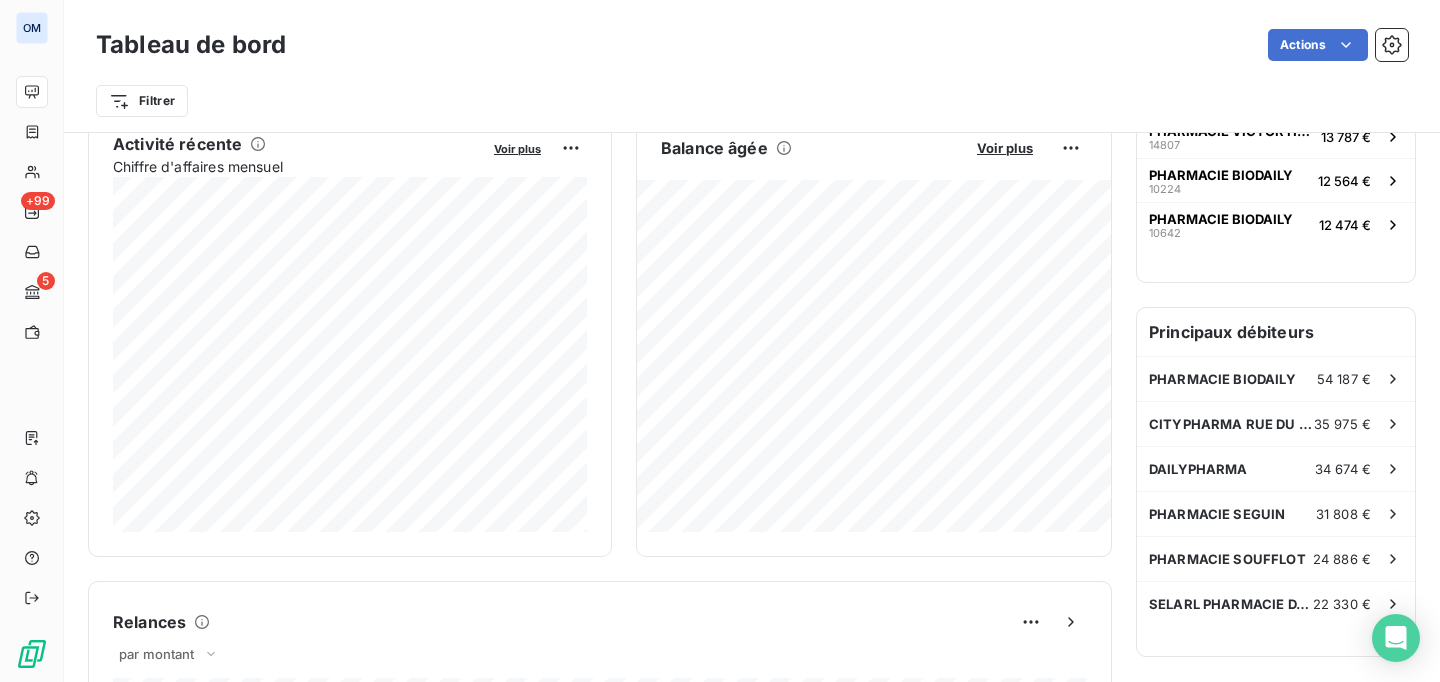 click on "Activité récente Chiffre d'affaires mensuel Voir plus Balance âgée Voir plus" at bounding box center (600, 332) 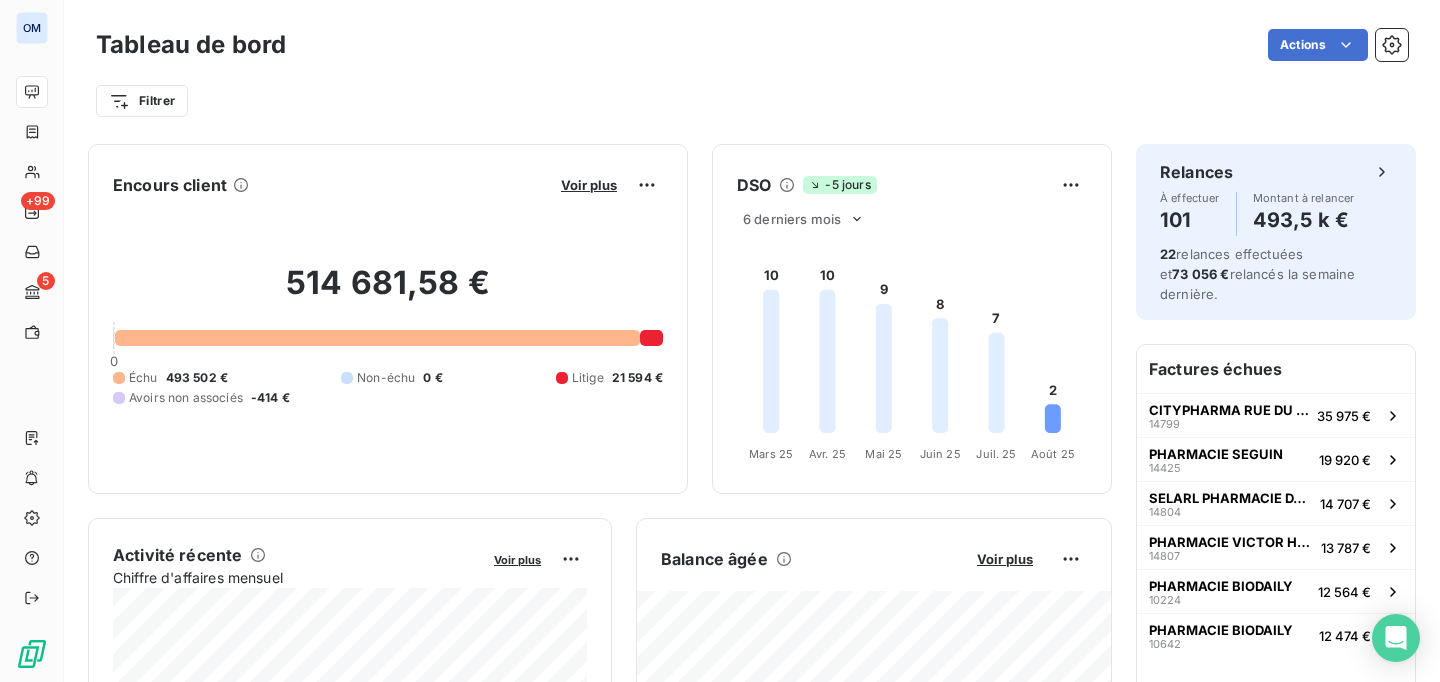 scroll, scrollTop: 0, scrollLeft: 0, axis: both 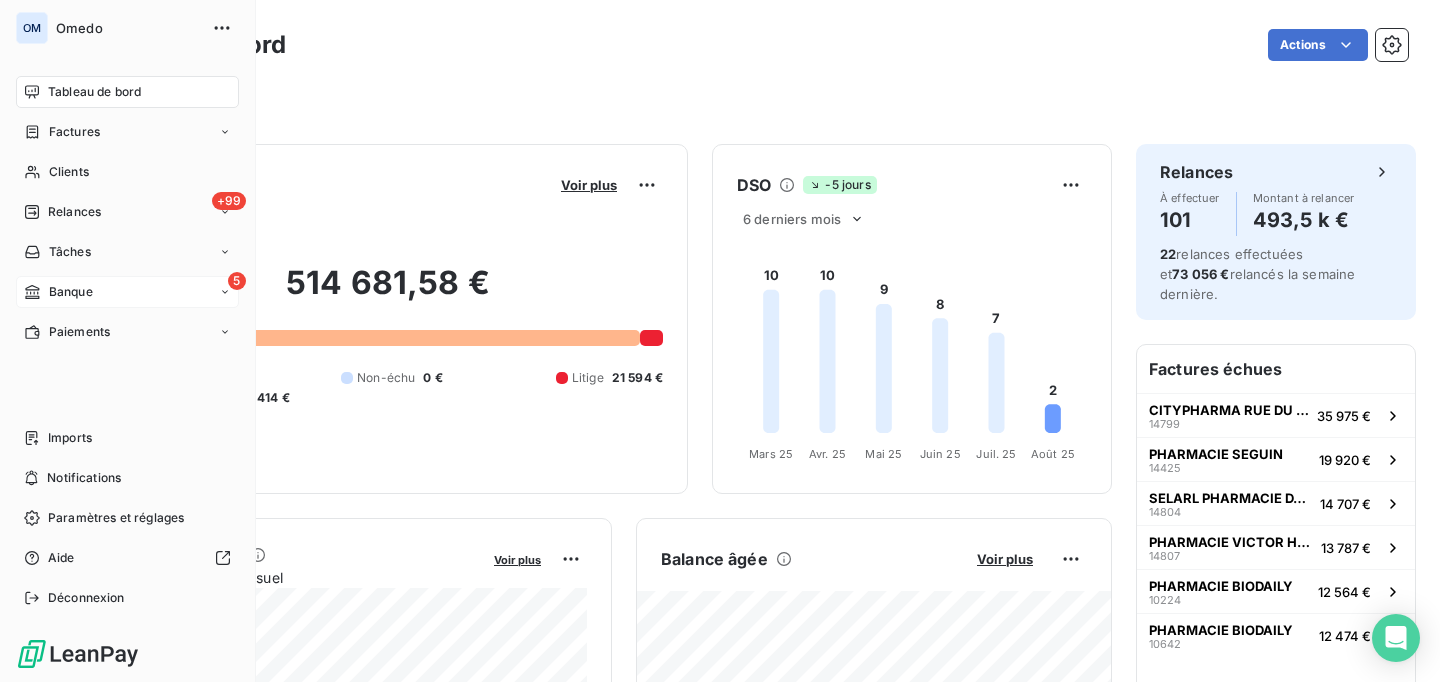 click on "5 Banque" at bounding box center [127, 292] 